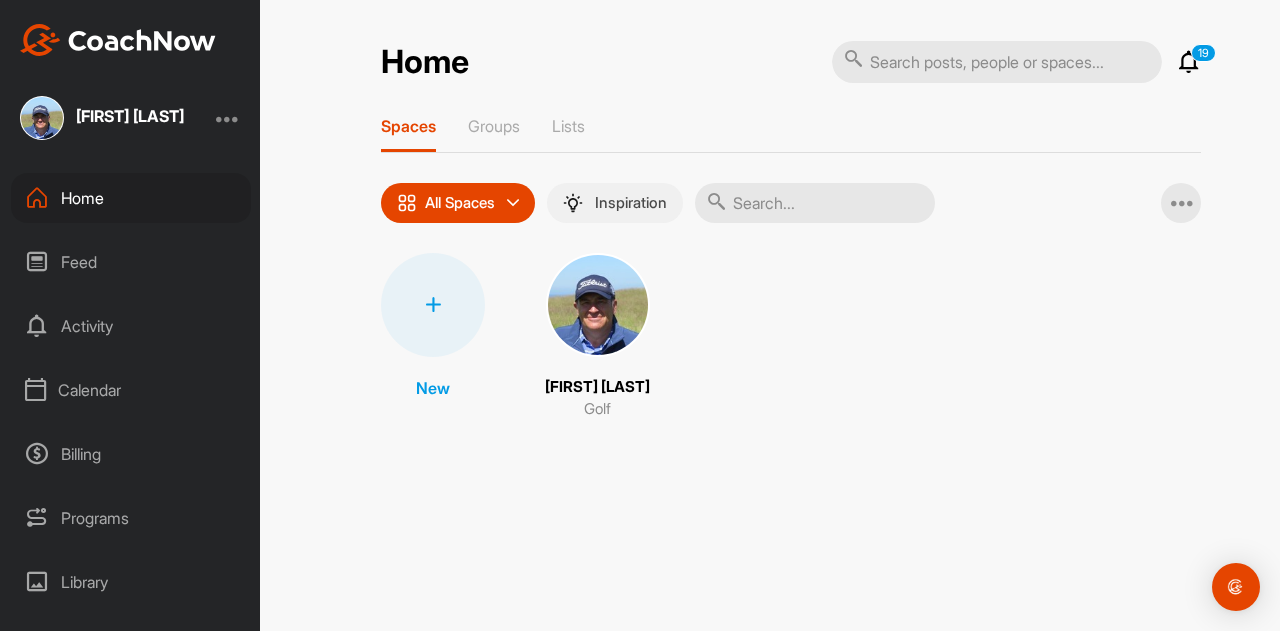 scroll, scrollTop: 0, scrollLeft: 0, axis: both 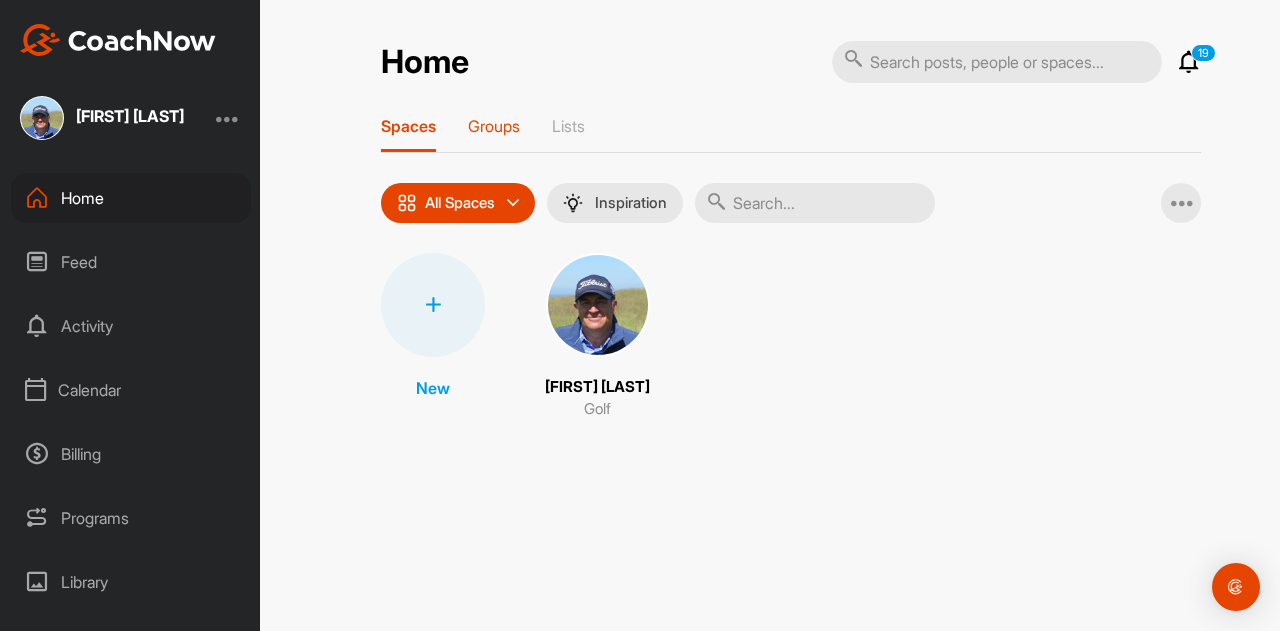 click on "Groups" at bounding box center (494, 126) 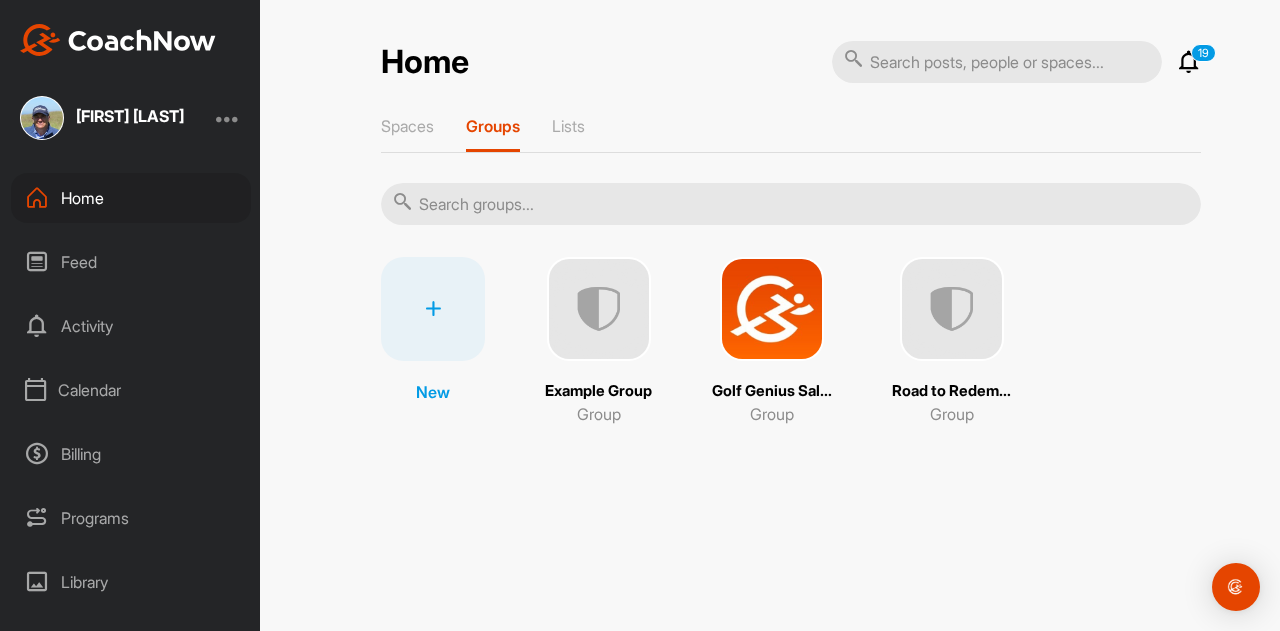 click at bounding box center (952, 309) 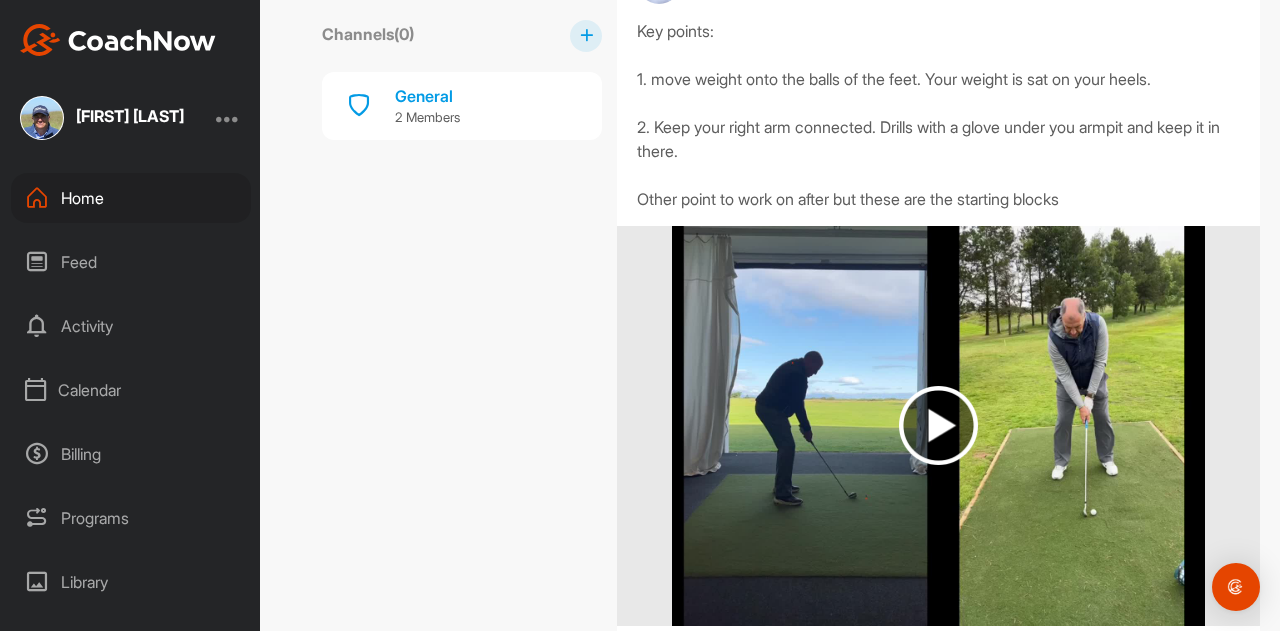 scroll, scrollTop: 2334, scrollLeft: 0, axis: vertical 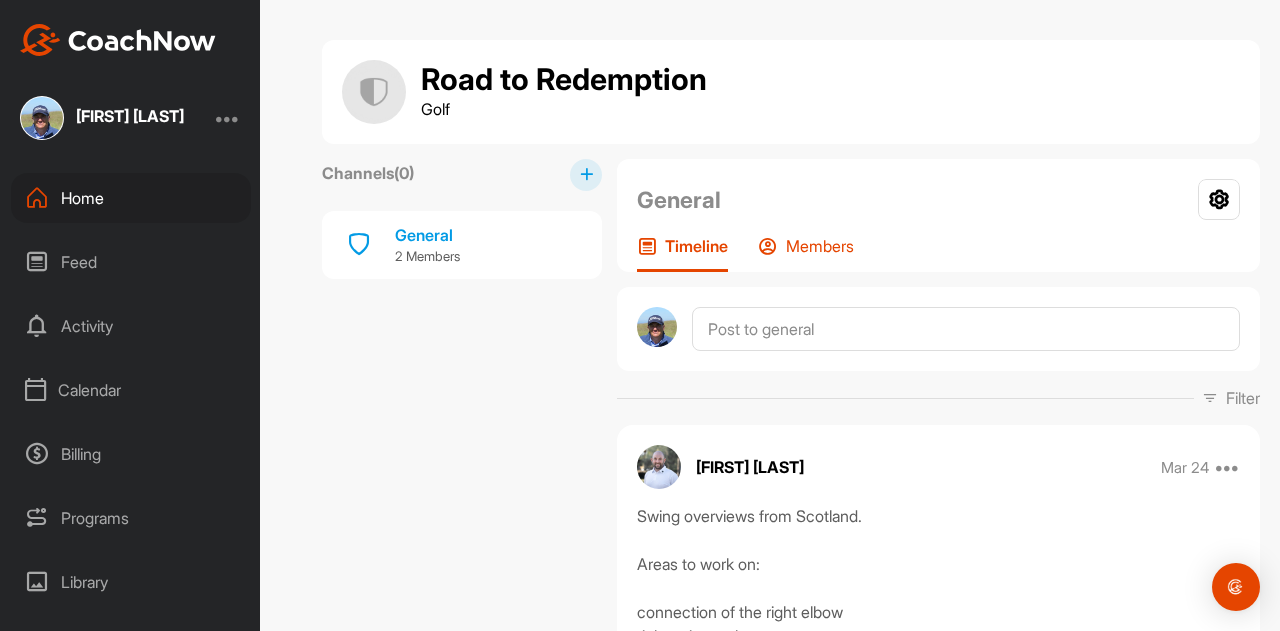 click on "Members" at bounding box center (820, 246) 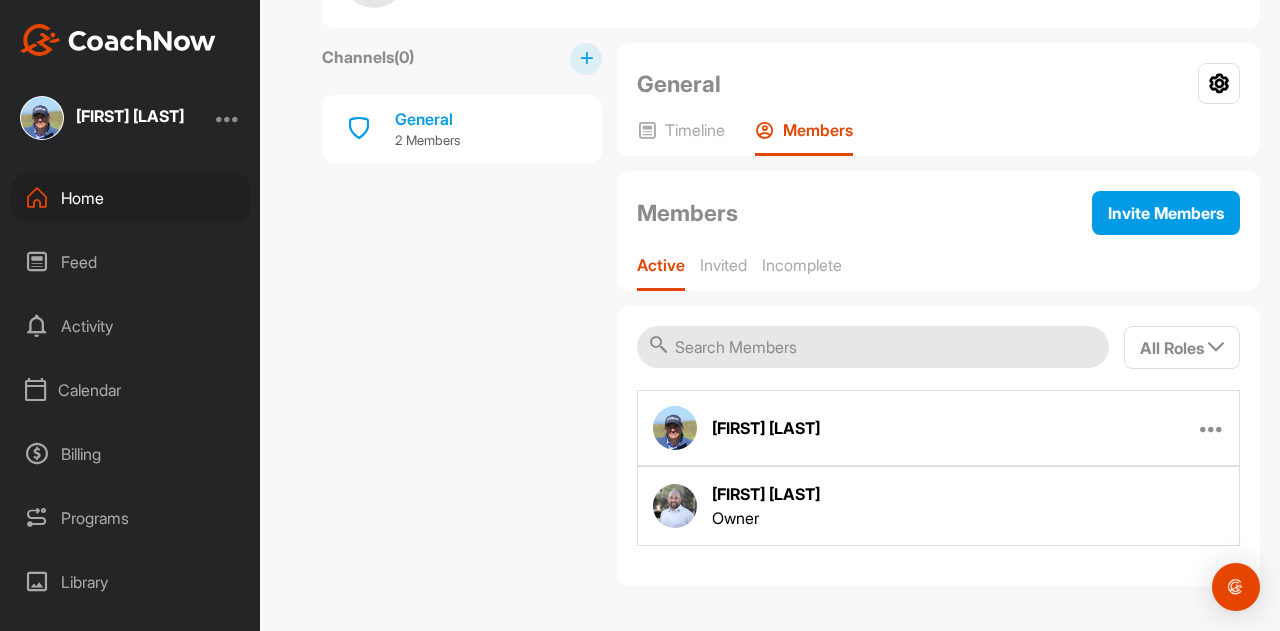 scroll, scrollTop: 16, scrollLeft: 0, axis: vertical 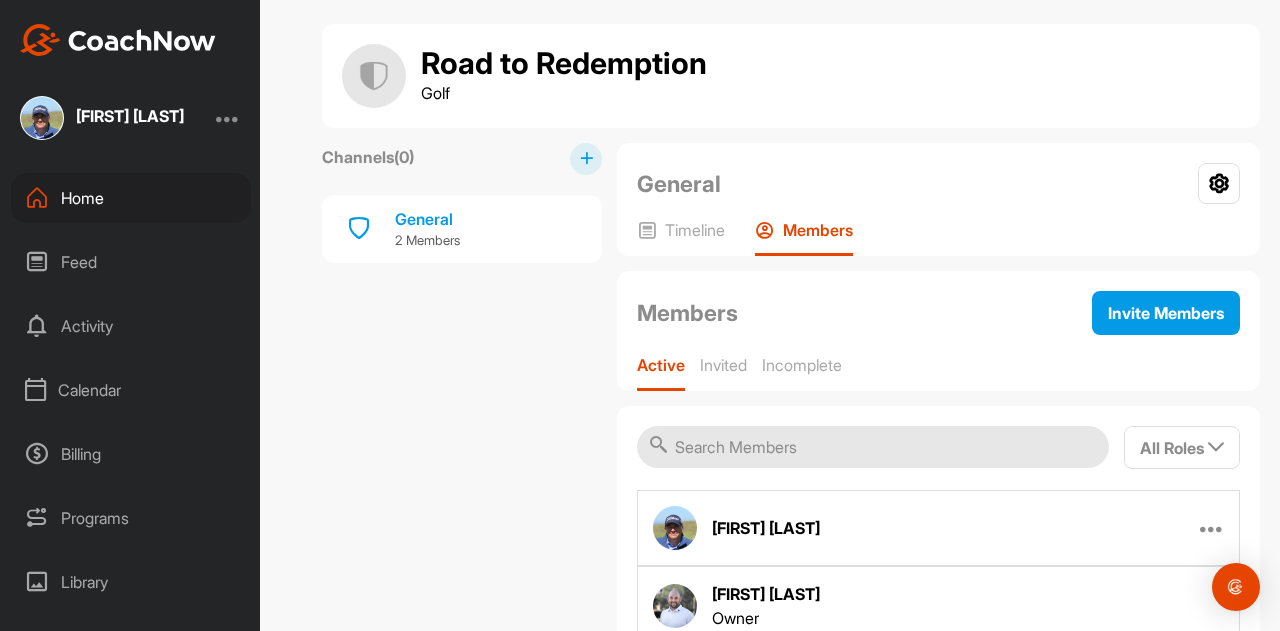 click on "Feed" at bounding box center [131, 262] 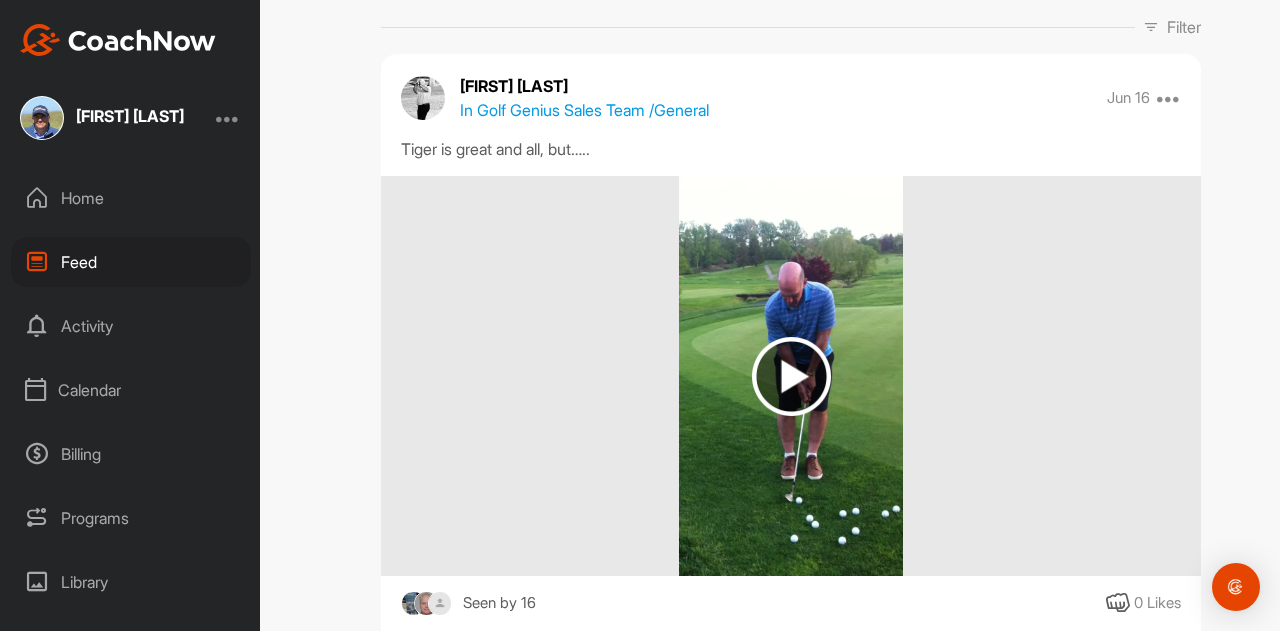 scroll, scrollTop: 100, scrollLeft: 0, axis: vertical 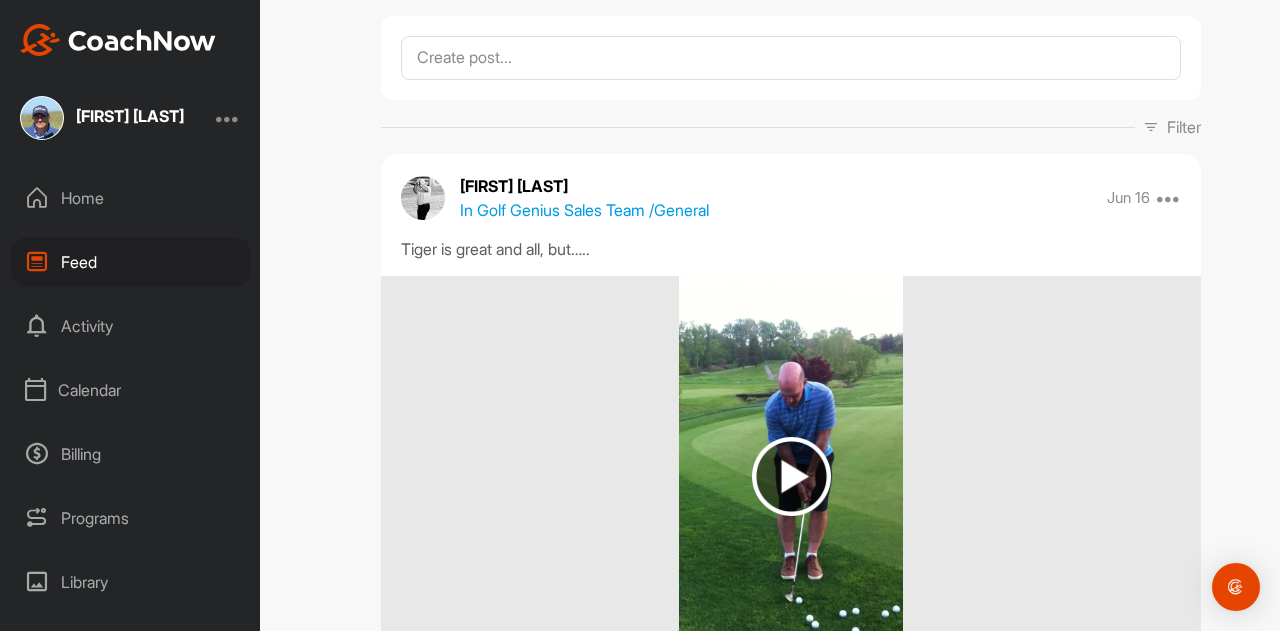 click on "[FIRST] [LAST]" at bounding box center (130, 116) 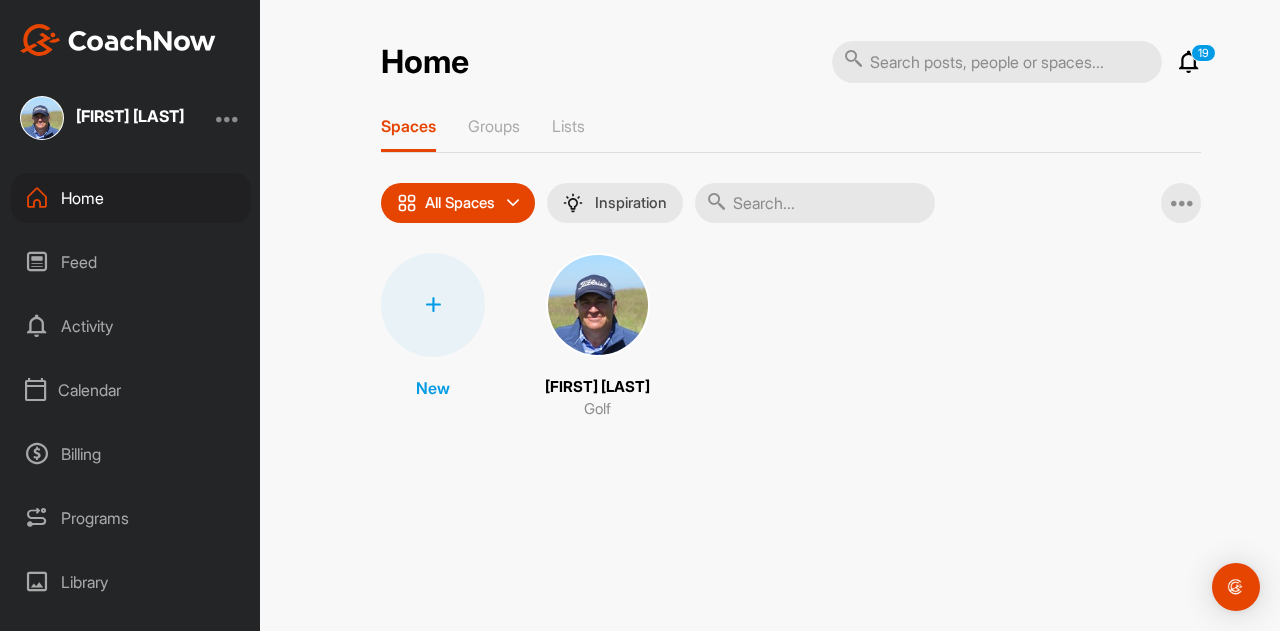 click at bounding box center [598, 305] 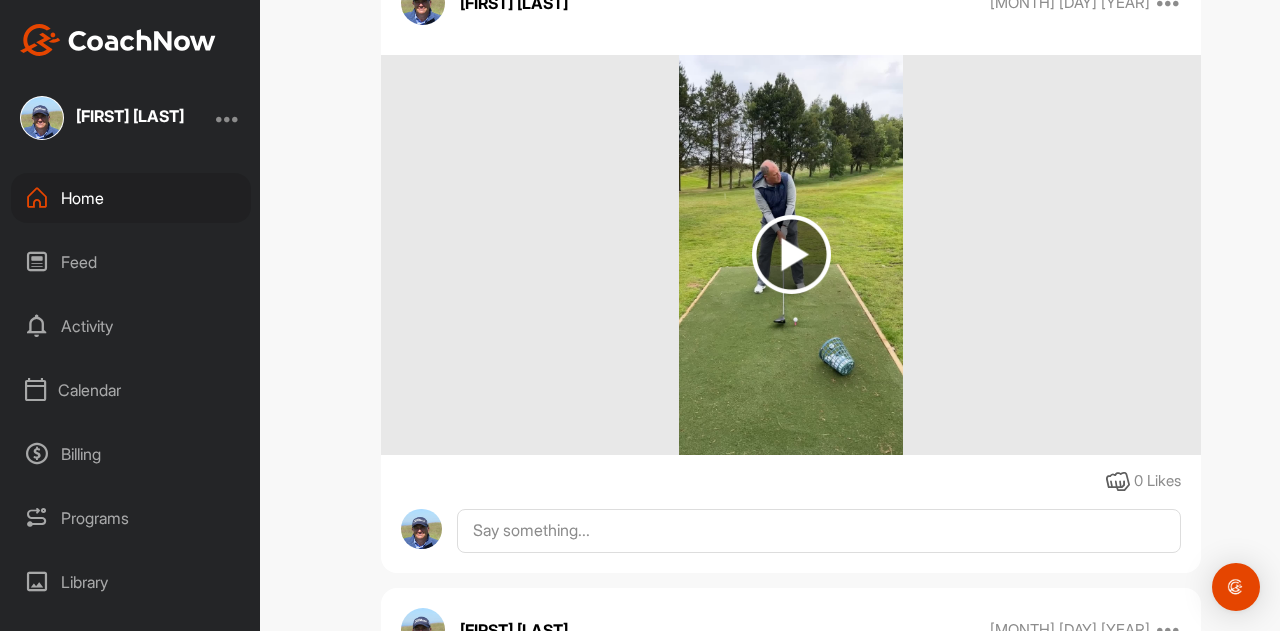 scroll, scrollTop: 0, scrollLeft: 0, axis: both 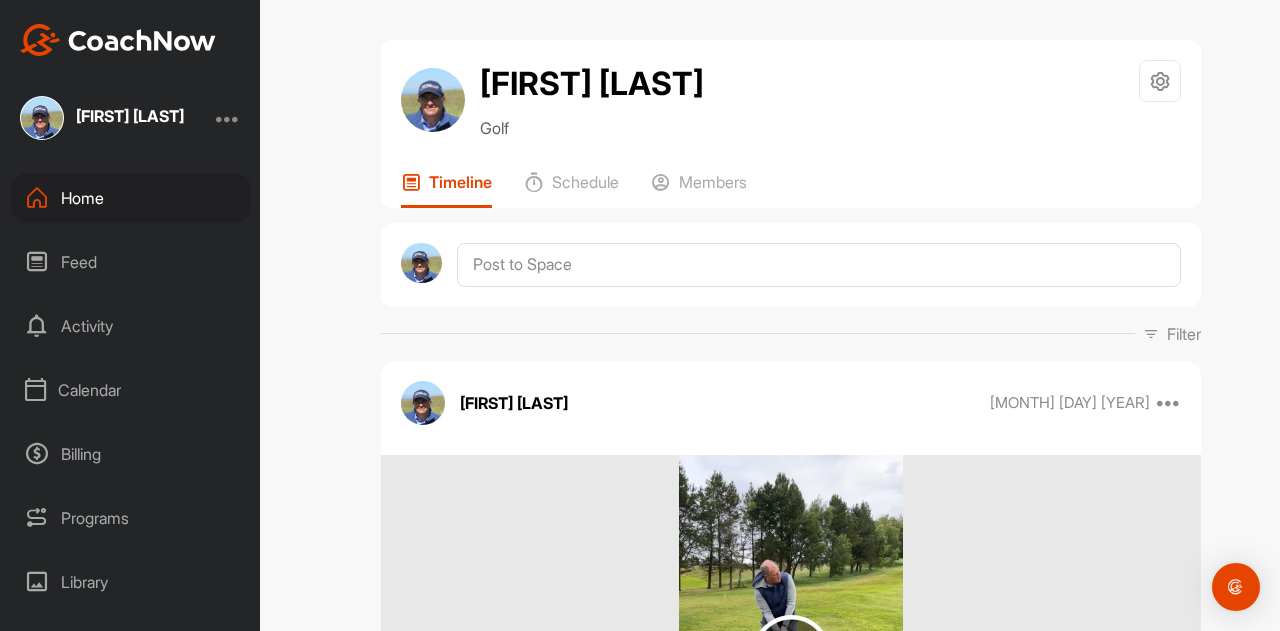 click on "Home" at bounding box center (131, 198) 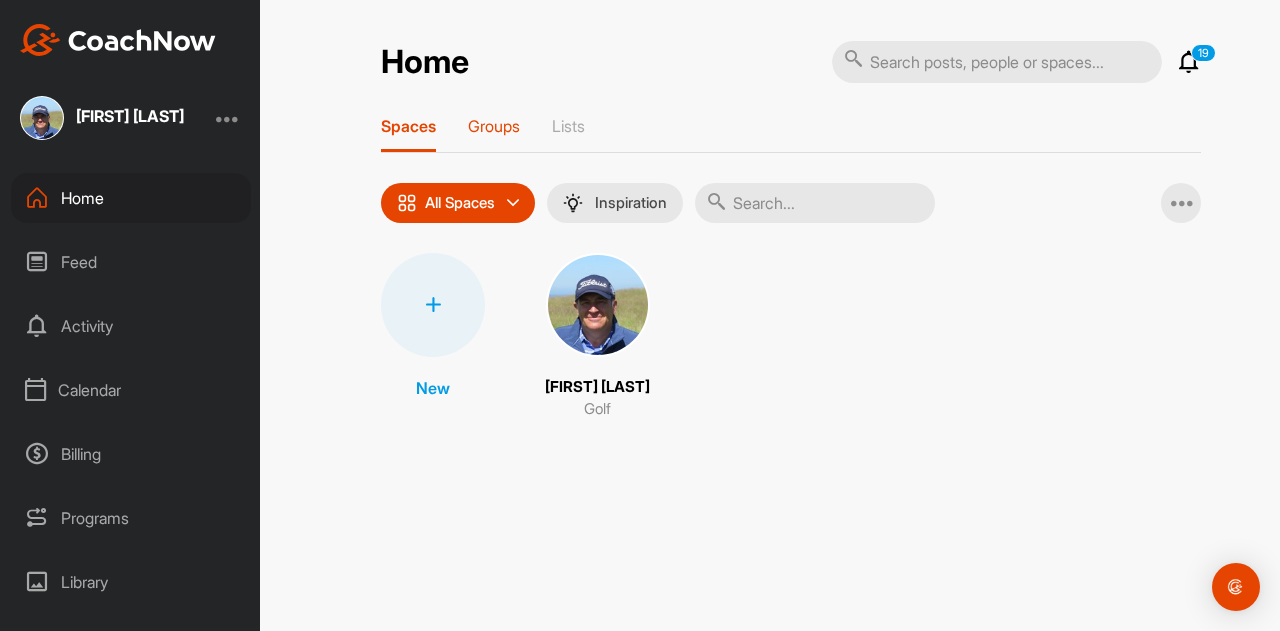 click on "Groups" at bounding box center [494, 134] 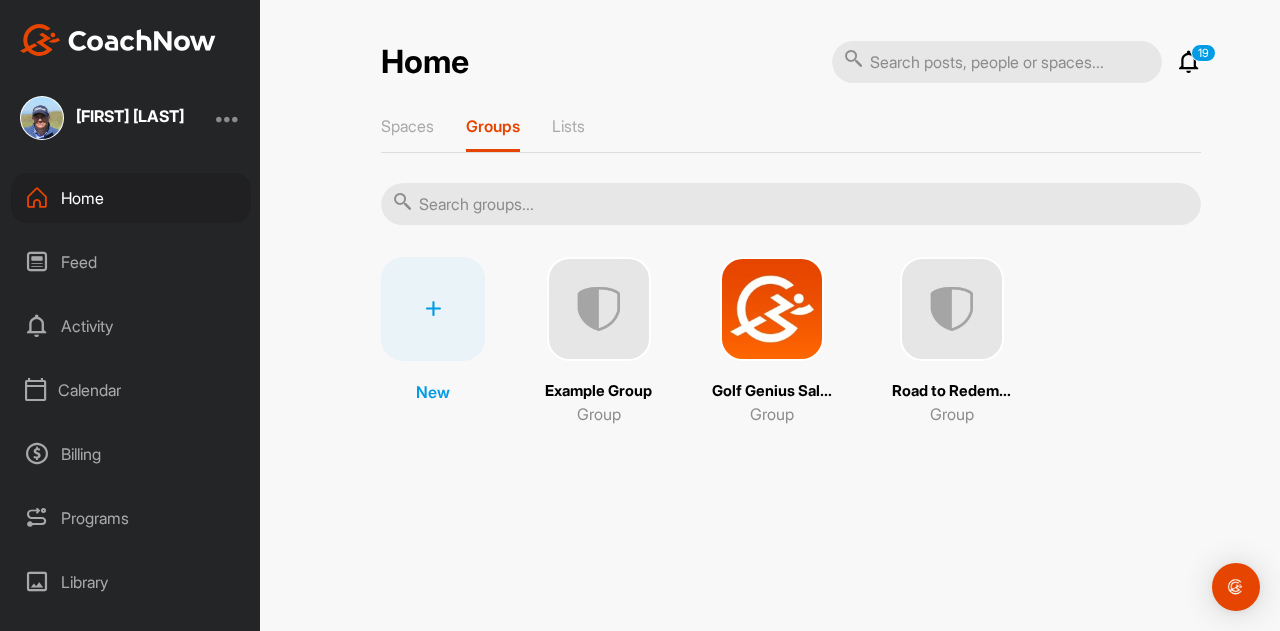 click at bounding box center (433, 309) 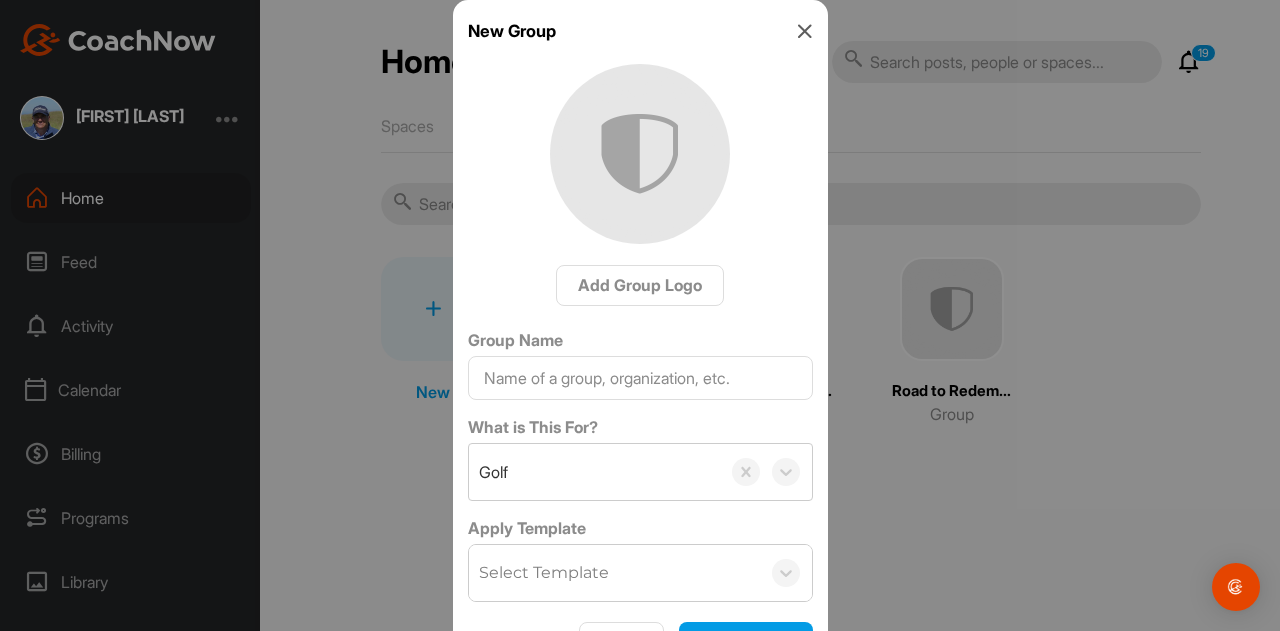 click at bounding box center (805, 31) 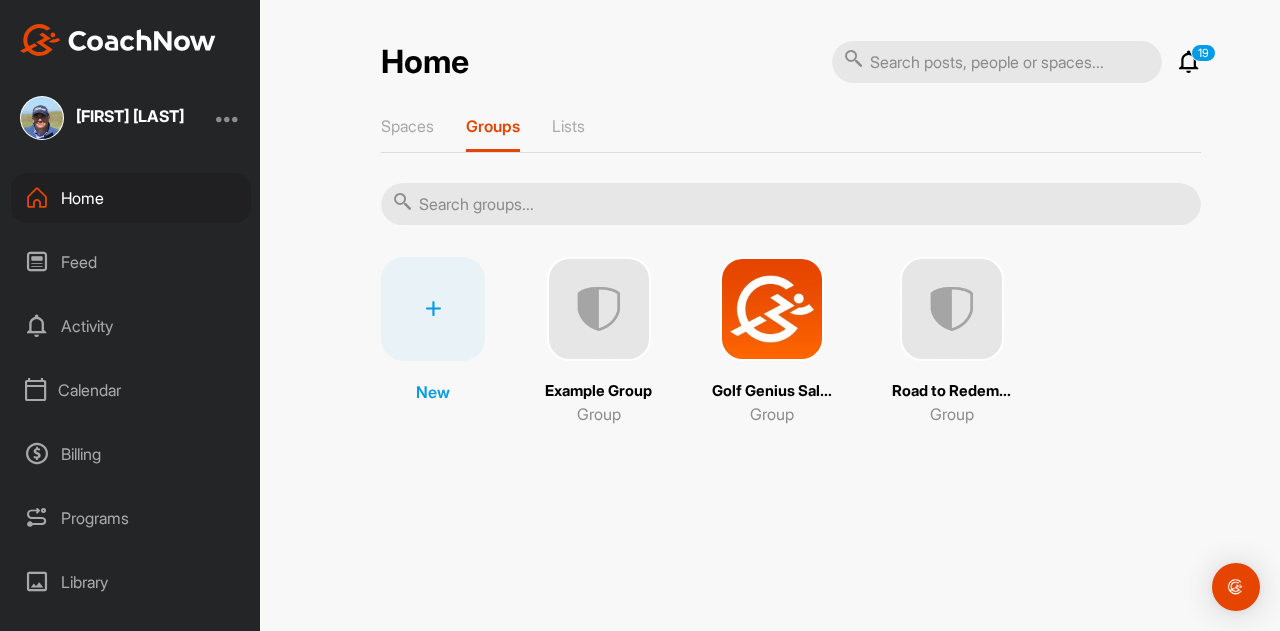 click at bounding box center [772, 309] 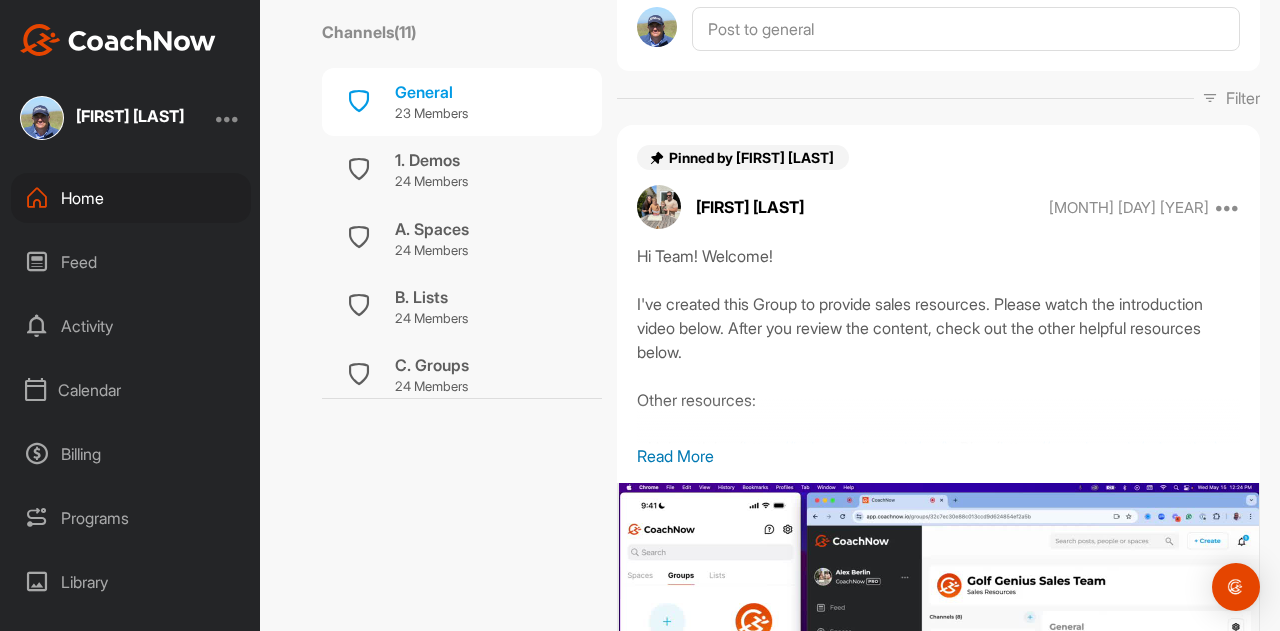 scroll, scrollTop: 0, scrollLeft: 0, axis: both 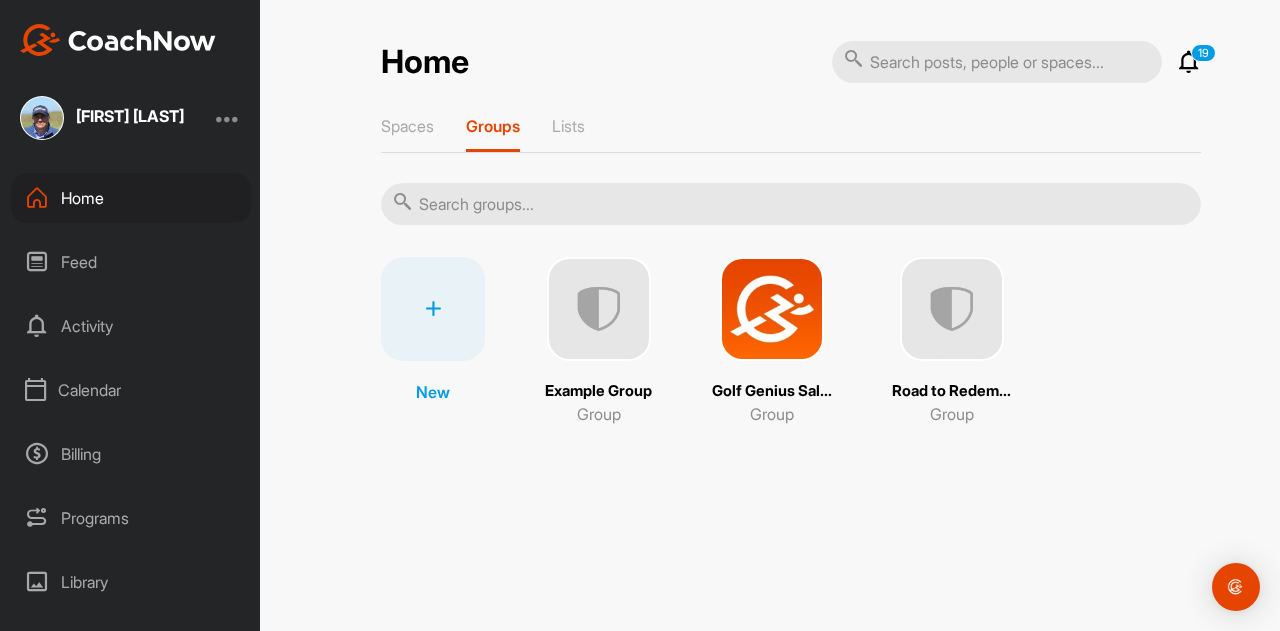 click at bounding box center [952, 309] 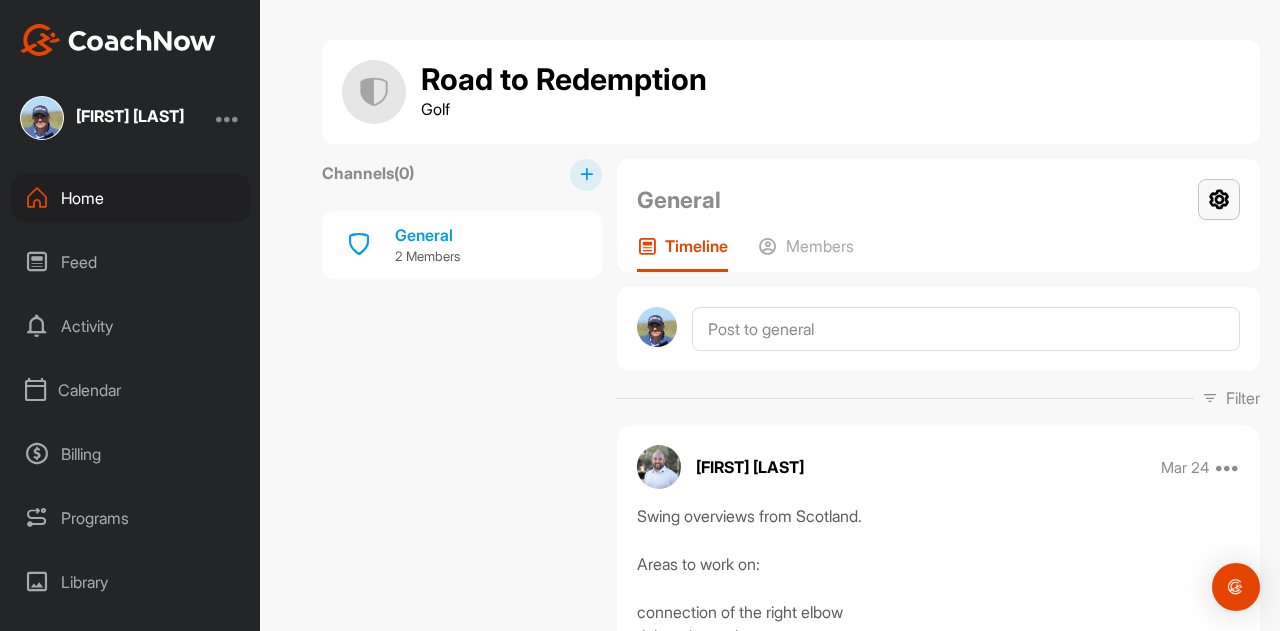 click at bounding box center [1219, 199] 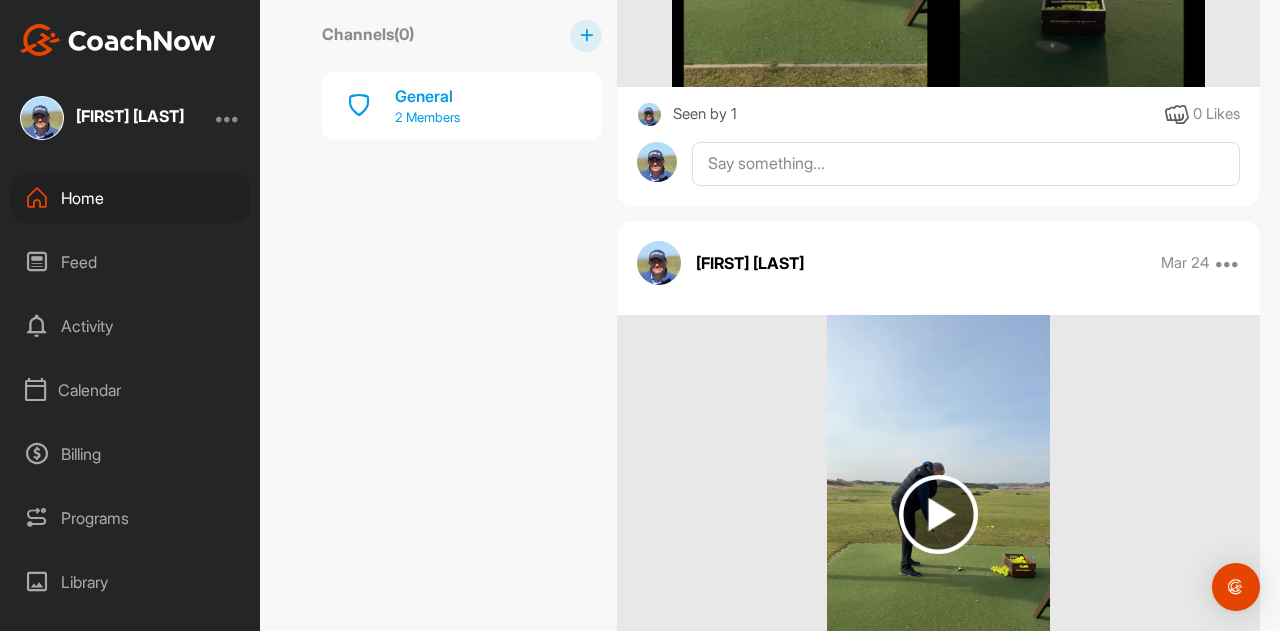scroll, scrollTop: 1100, scrollLeft: 0, axis: vertical 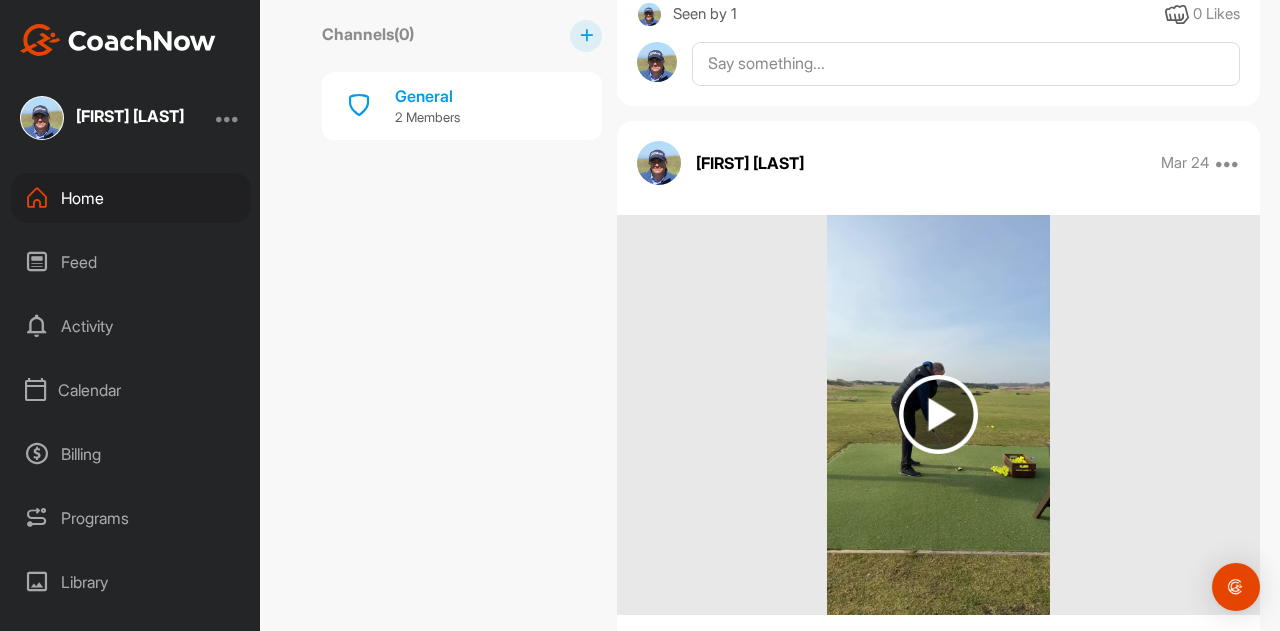 click at bounding box center (938, 414) 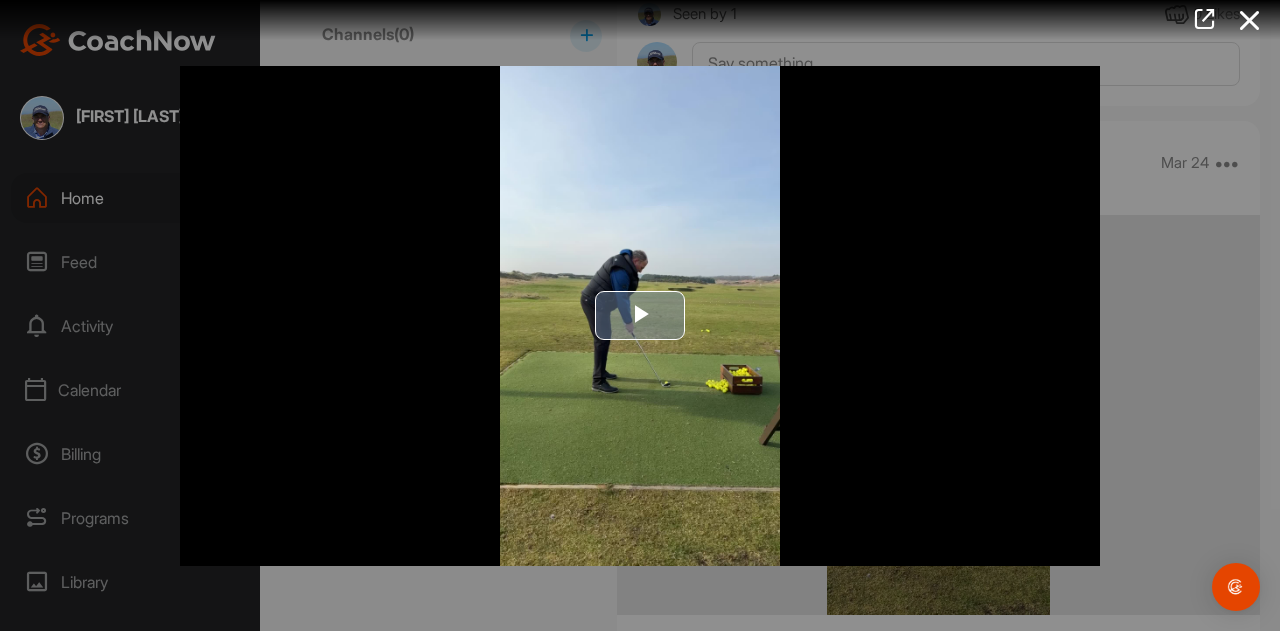 click at bounding box center (640, 316) 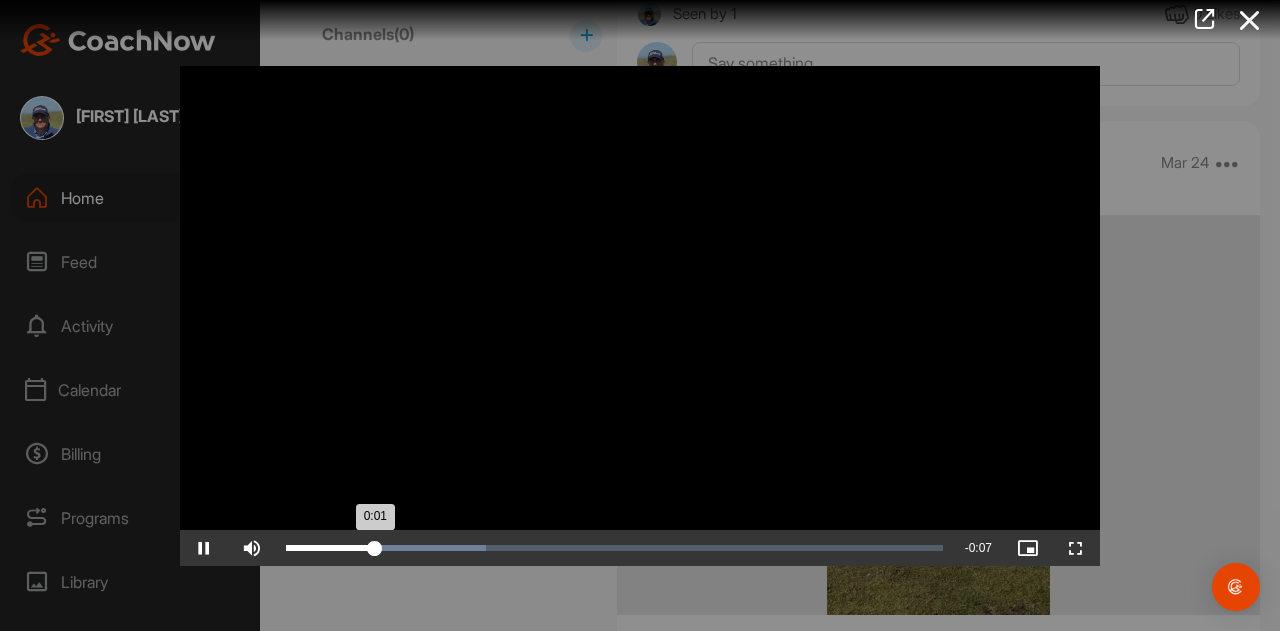 click on "Loaded :  30.42% 0:01 0:01" at bounding box center [614, 548] 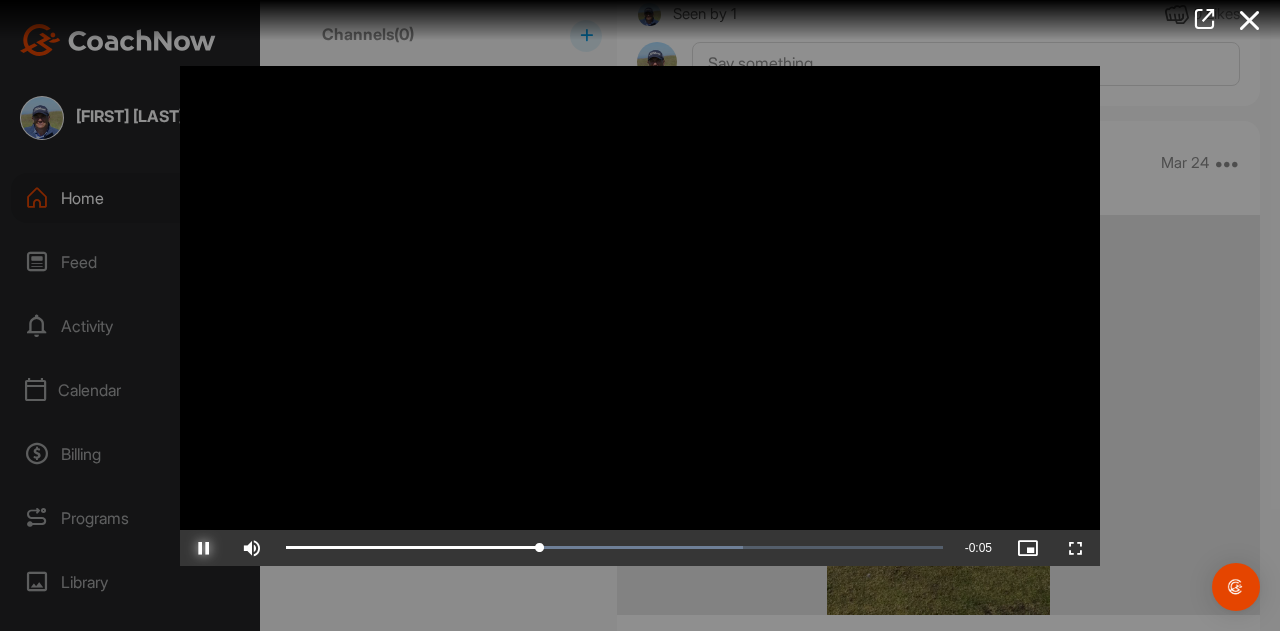 click at bounding box center [204, 548] 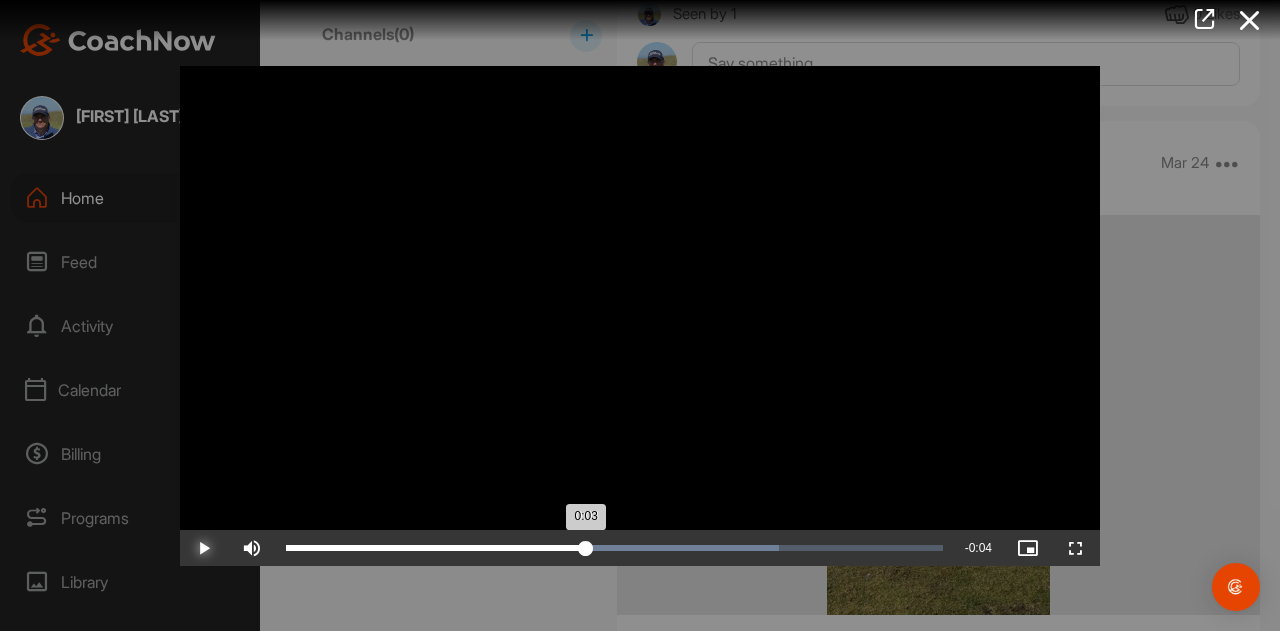 drag, startPoint x: 552, startPoint y: 547, endPoint x: 585, endPoint y: 549, distance: 33.06055 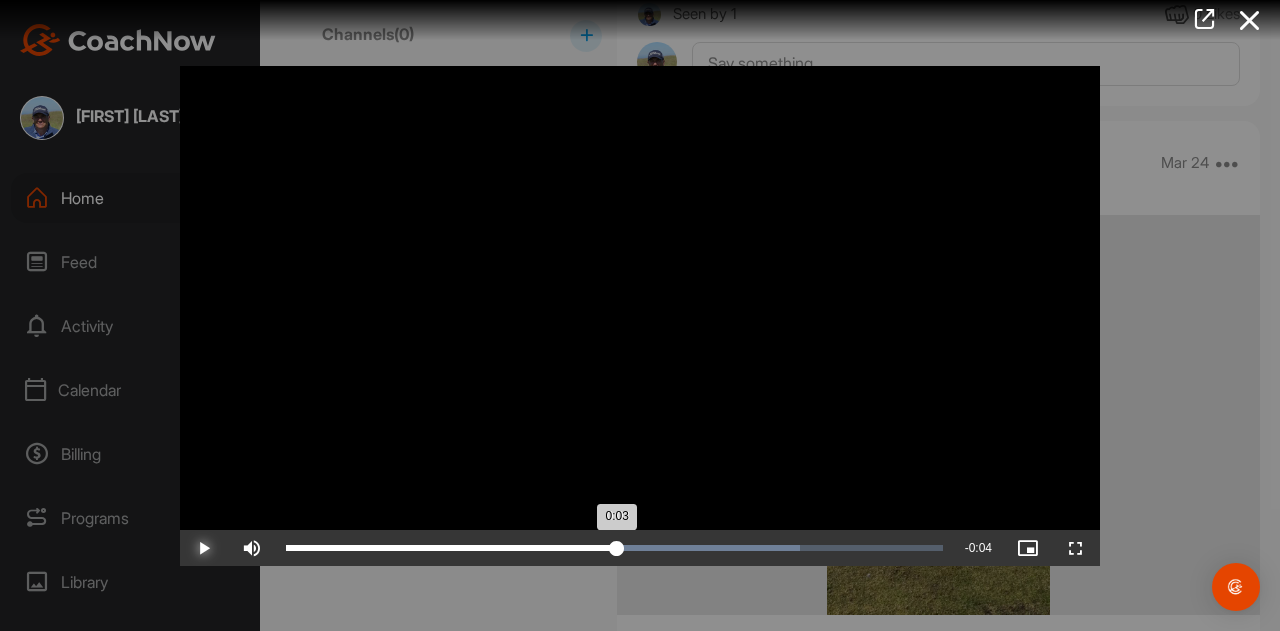drag, startPoint x: 585, startPoint y: 548, endPoint x: 616, endPoint y: 548, distance: 31 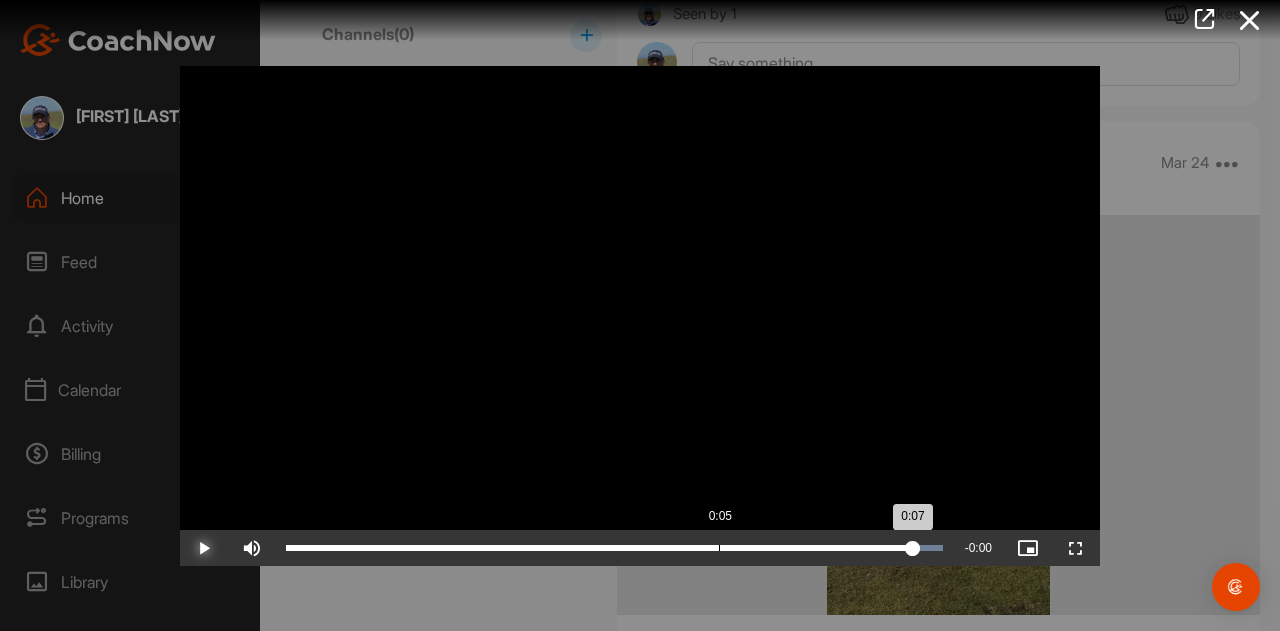 drag, startPoint x: 616, startPoint y: 548, endPoint x: 912, endPoint y: 528, distance: 296.6749 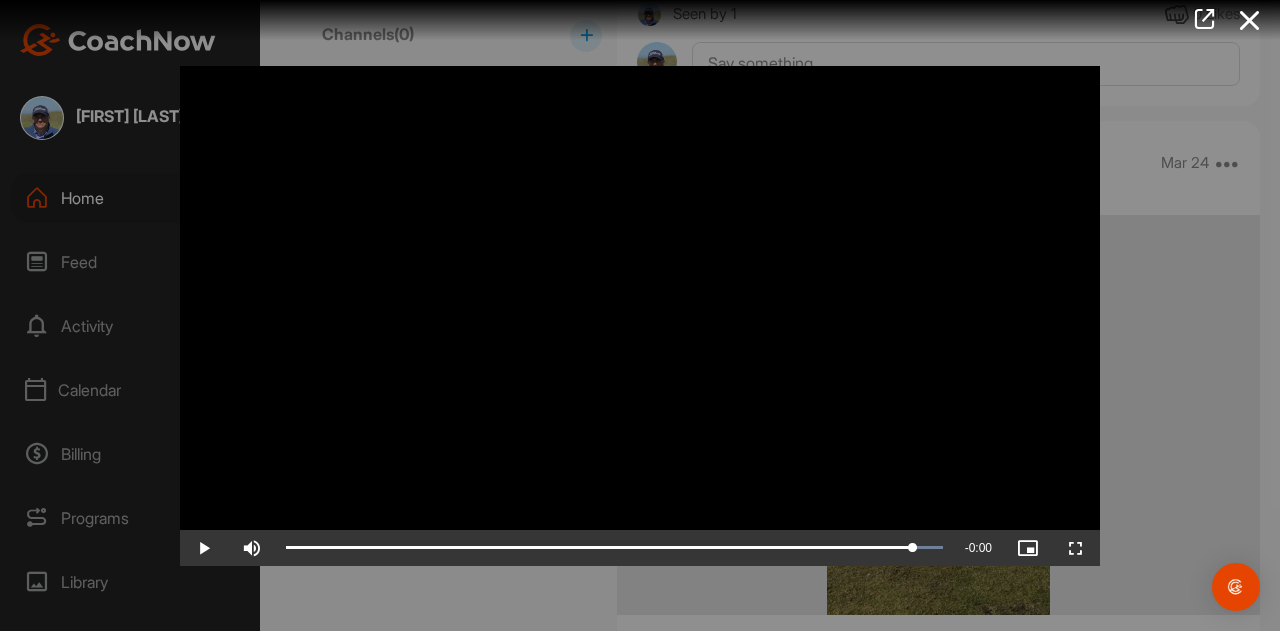 click at bounding box center [640, 315] 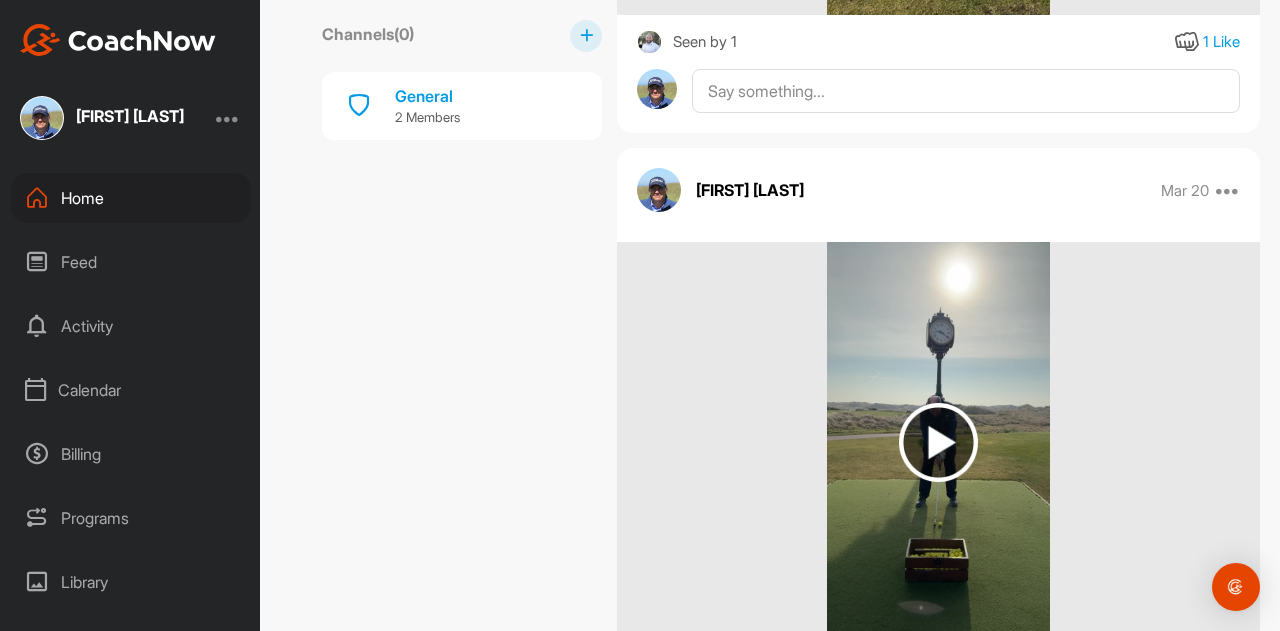scroll, scrollTop: 1800, scrollLeft: 0, axis: vertical 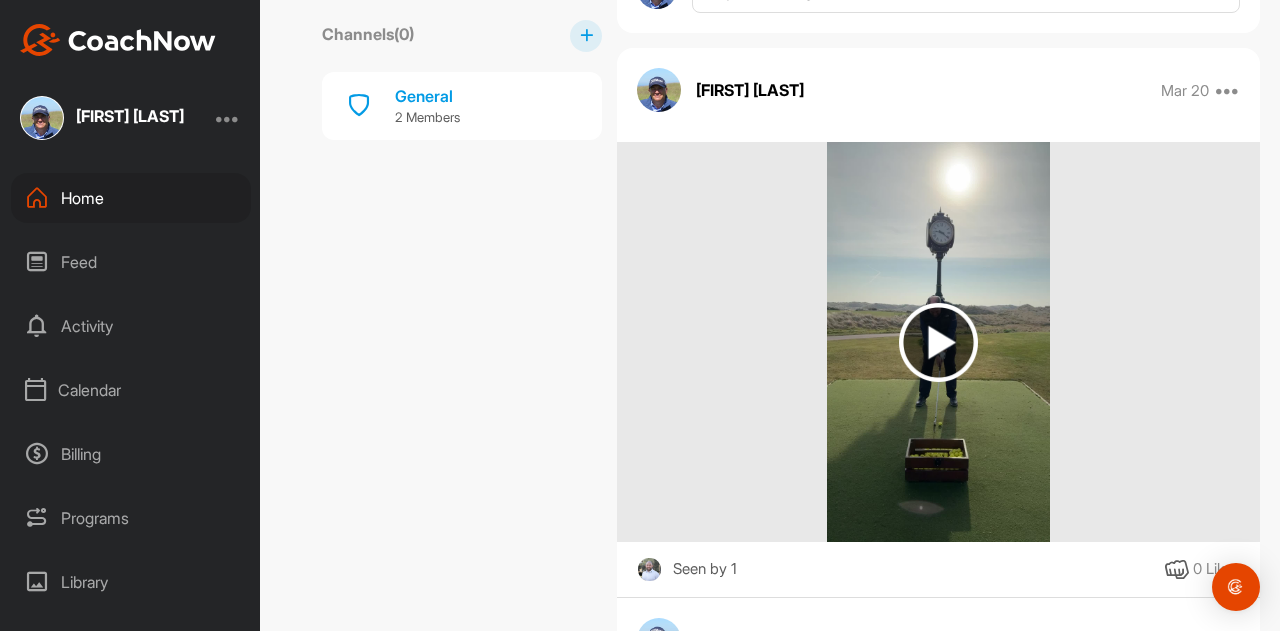 click at bounding box center (938, 342) 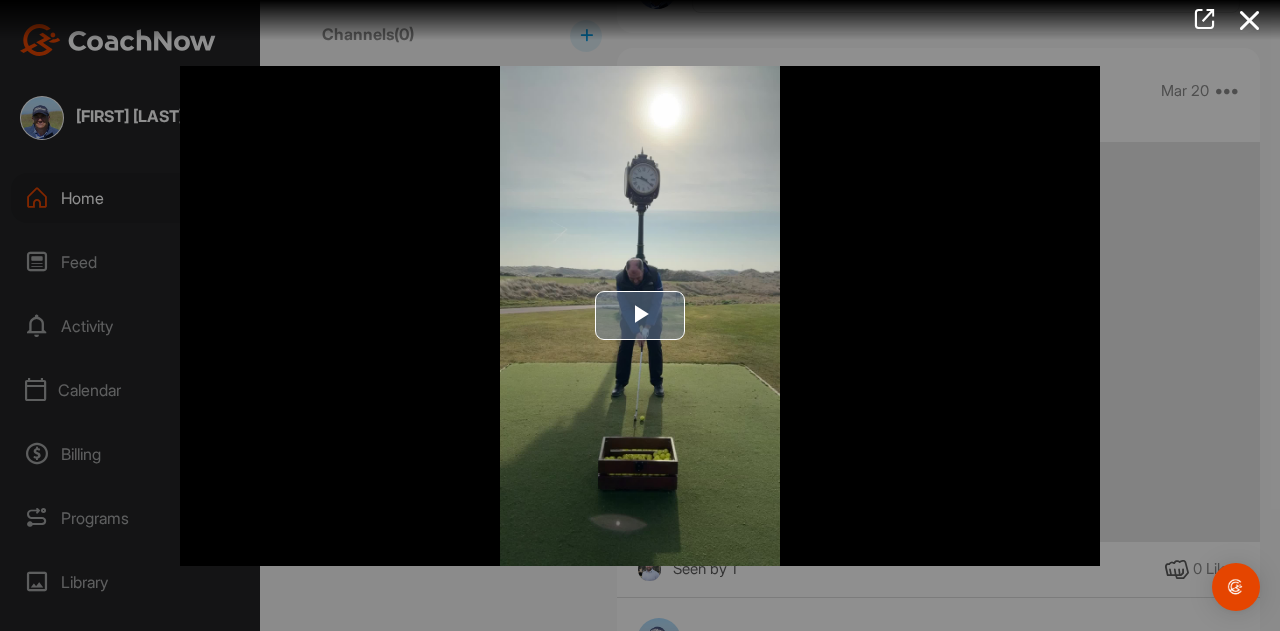 click at bounding box center (640, 316) 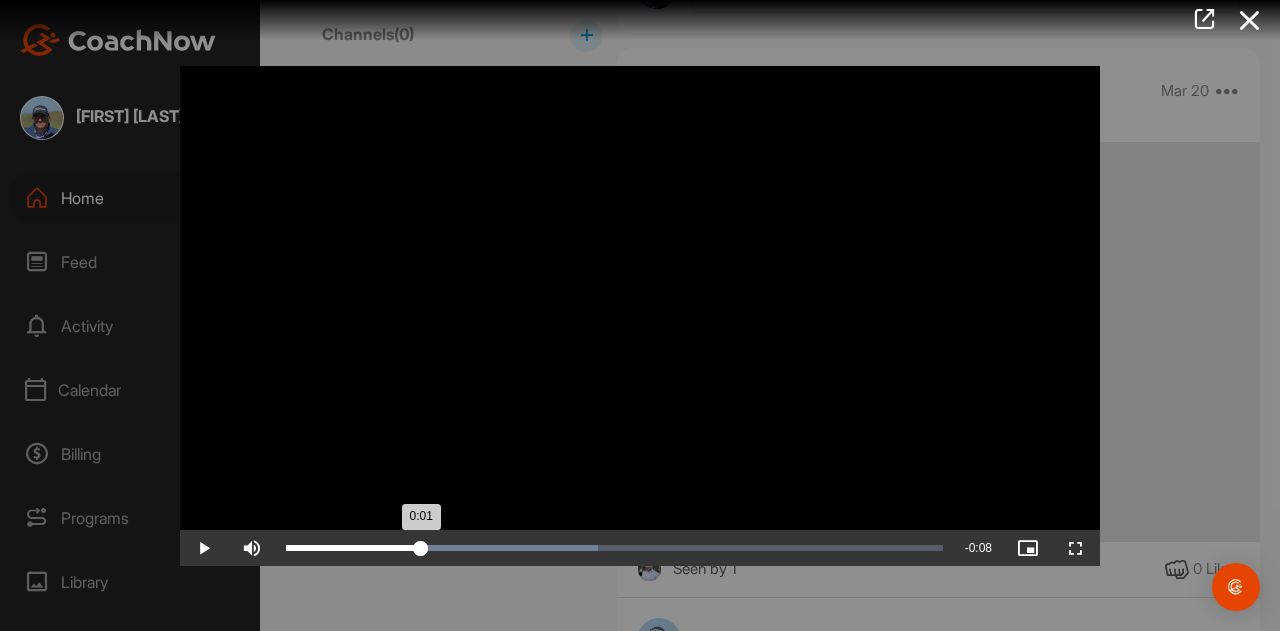 click on "Loaded :  47.52% 0:01 0:01" at bounding box center (614, 548) 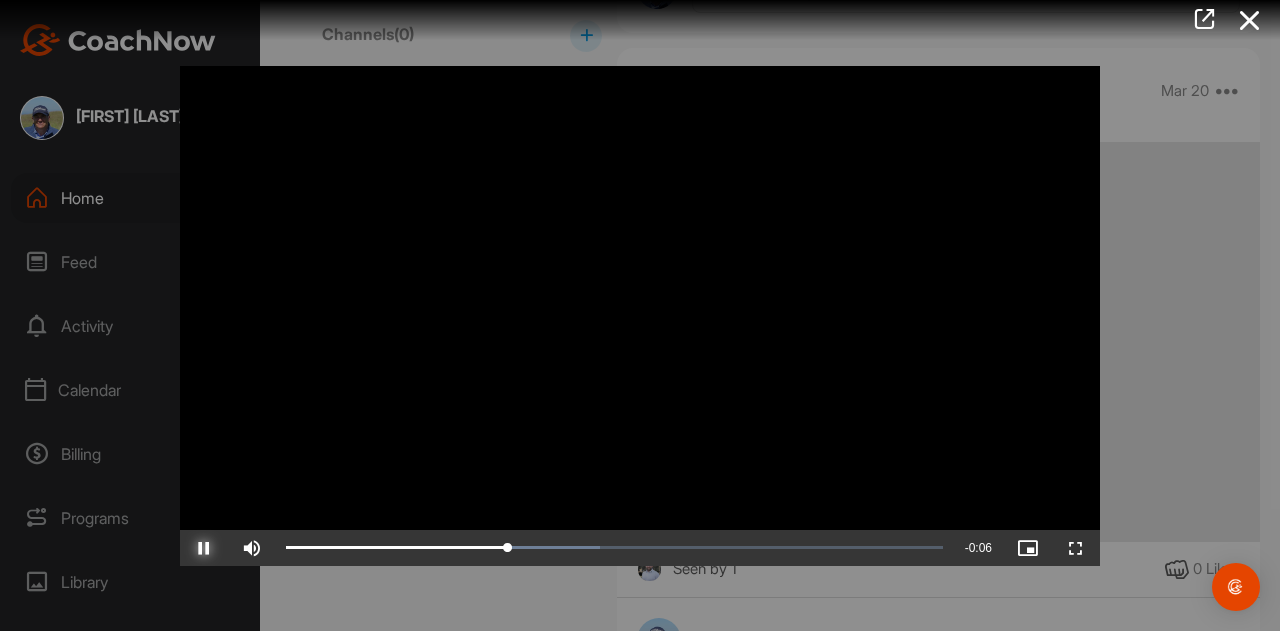 click at bounding box center (204, 548) 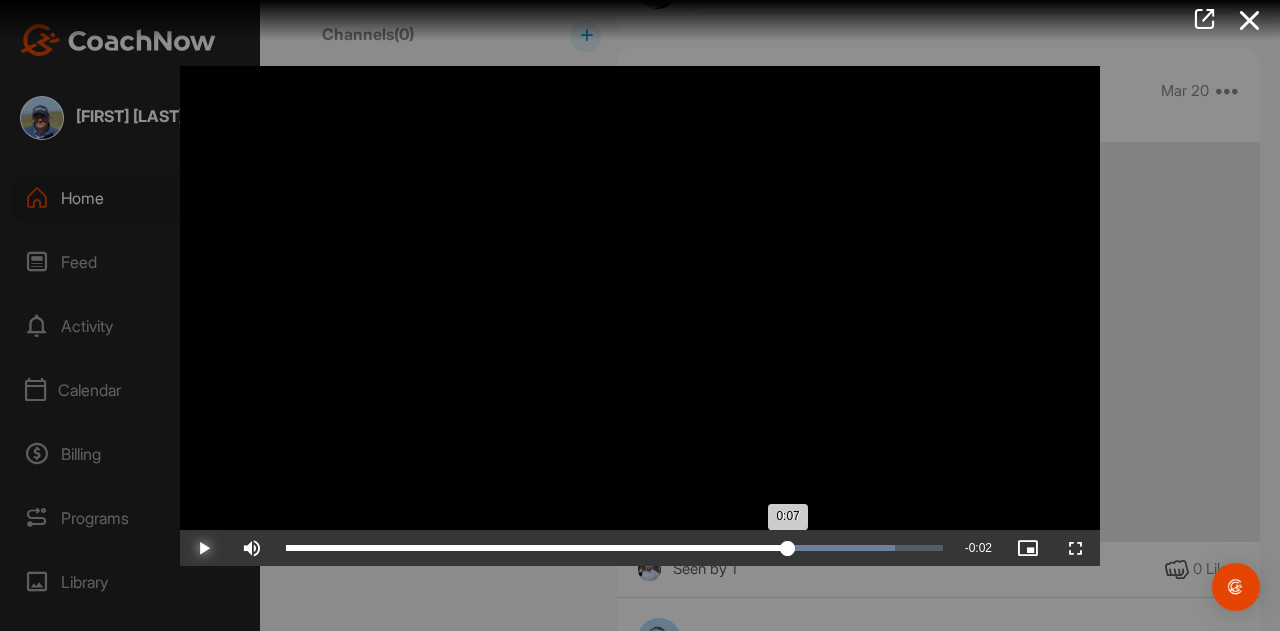 drag, startPoint x: 513, startPoint y: 549, endPoint x: 787, endPoint y: 539, distance: 274.18243 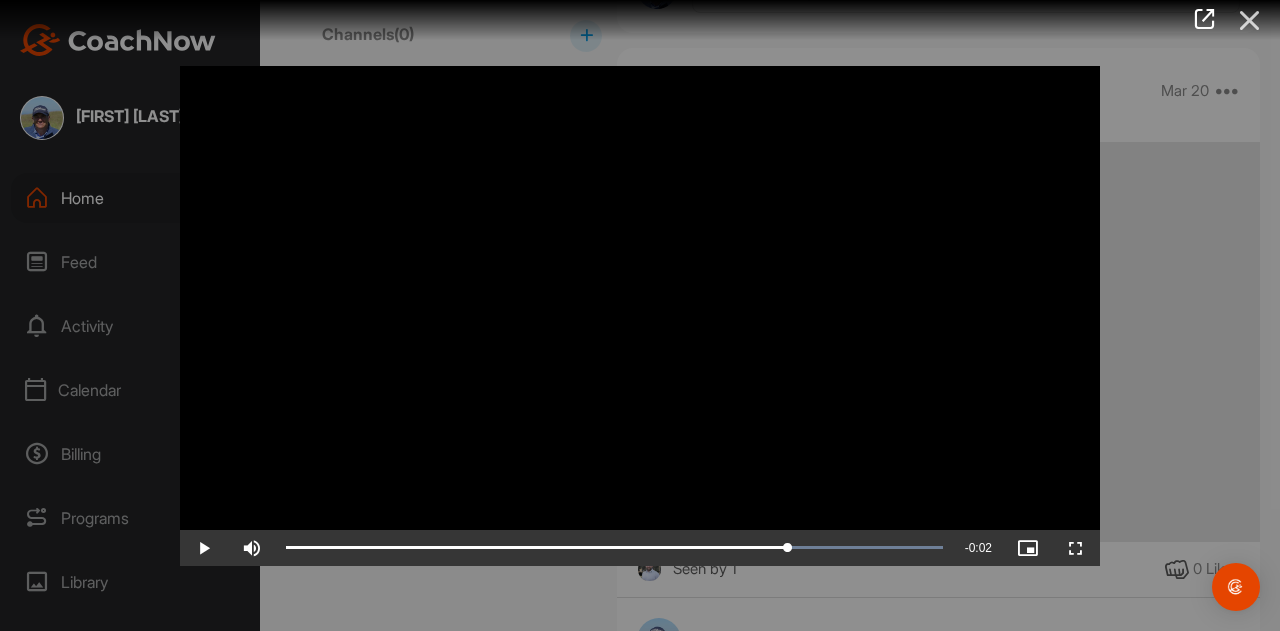 click at bounding box center (1250, 20) 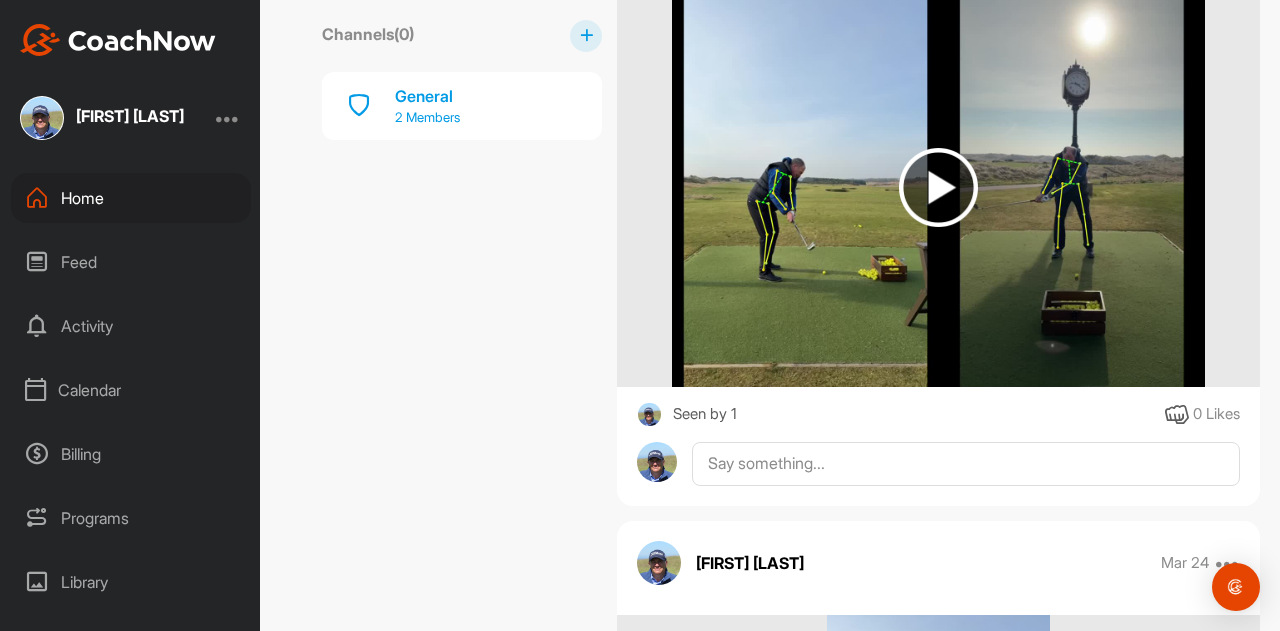 scroll, scrollTop: 400, scrollLeft: 0, axis: vertical 